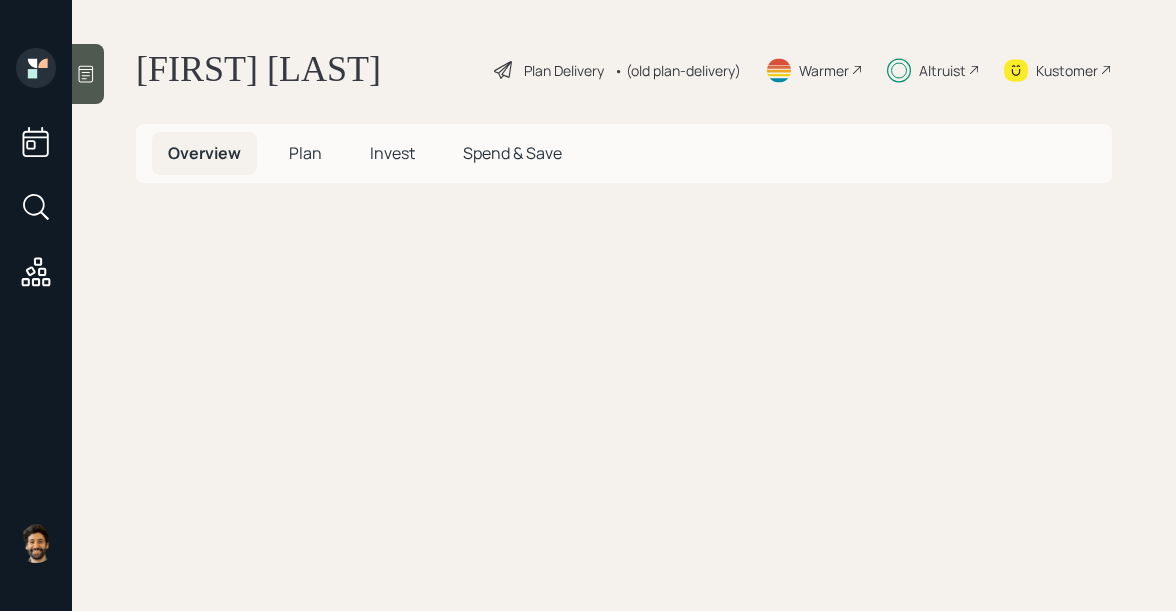 scroll, scrollTop: 0, scrollLeft: 0, axis: both 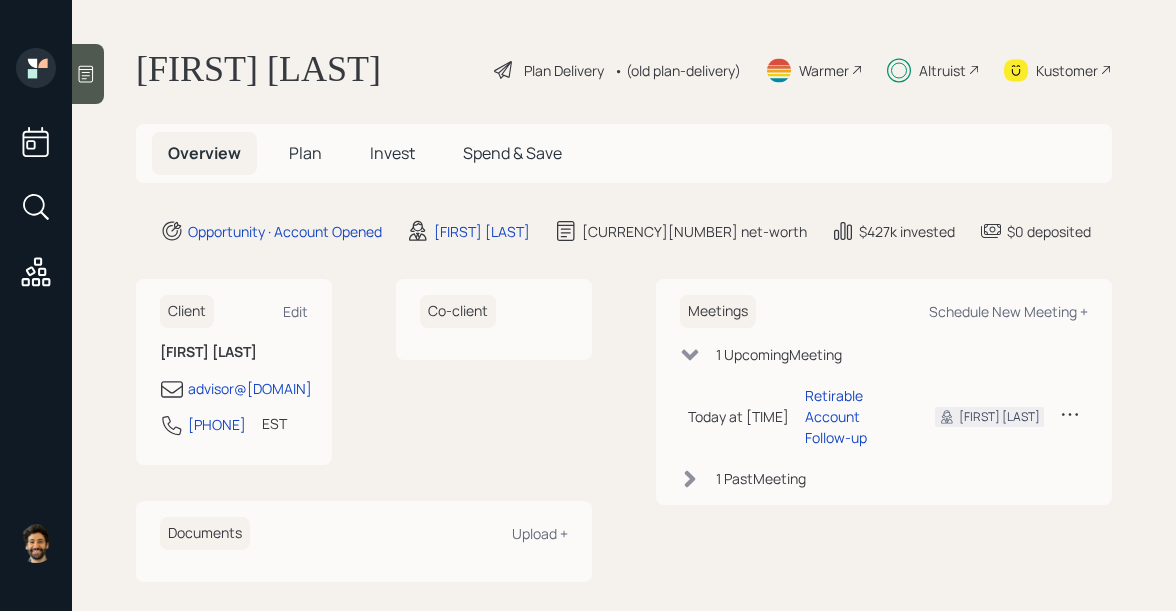 click on "• (old plan-delivery)" at bounding box center (677, 70) 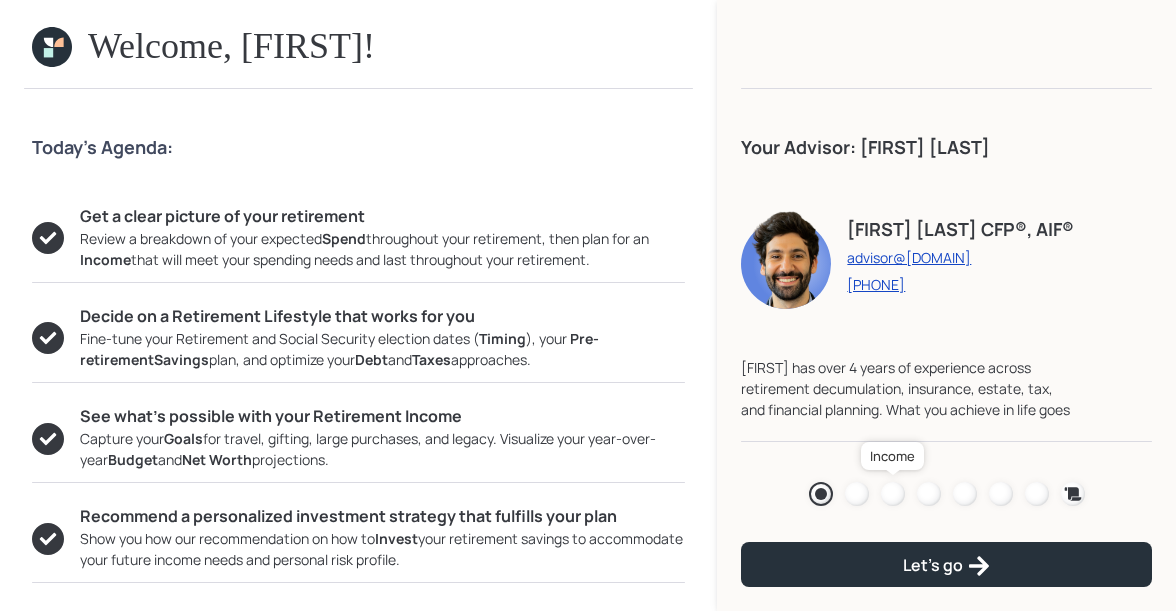 click at bounding box center (893, 494) 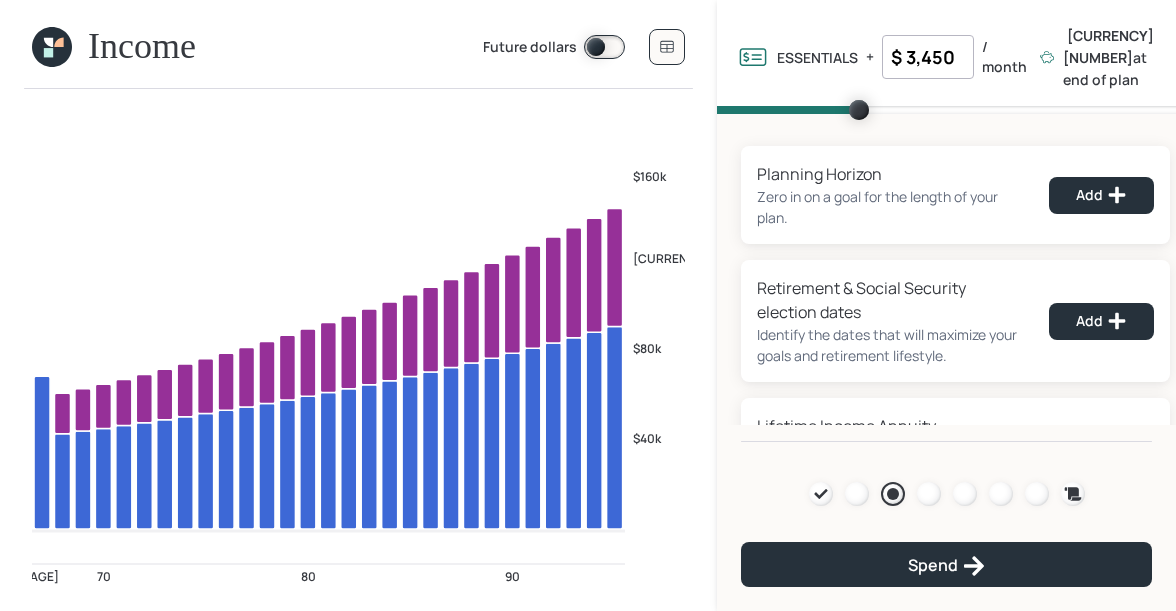 click at bounding box center (52, 47) 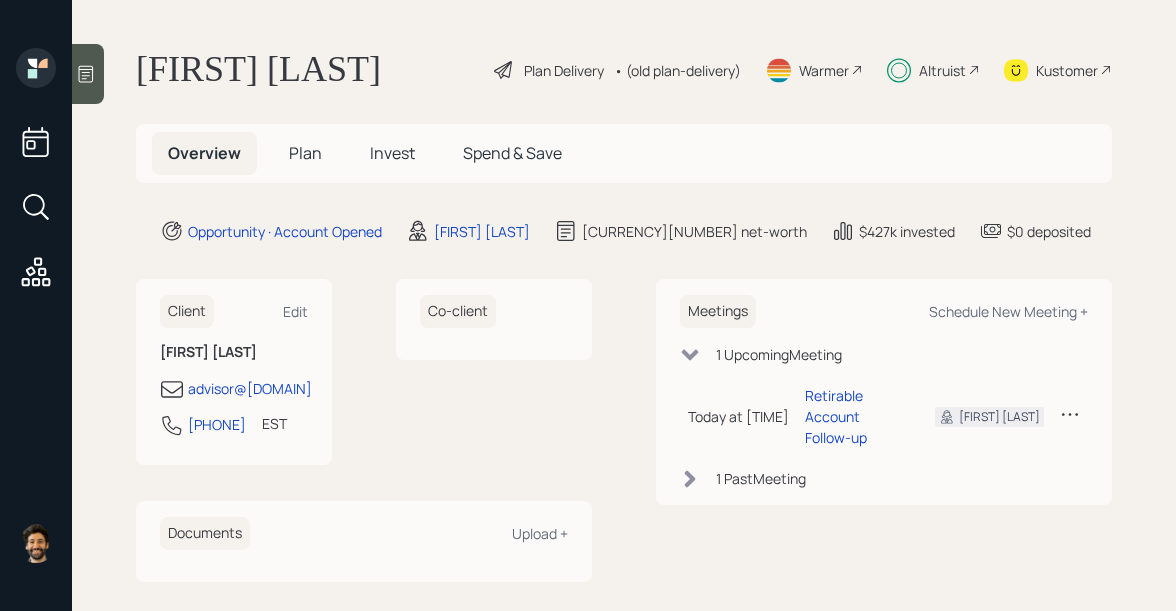 click on "Plan" at bounding box center (305, 153) 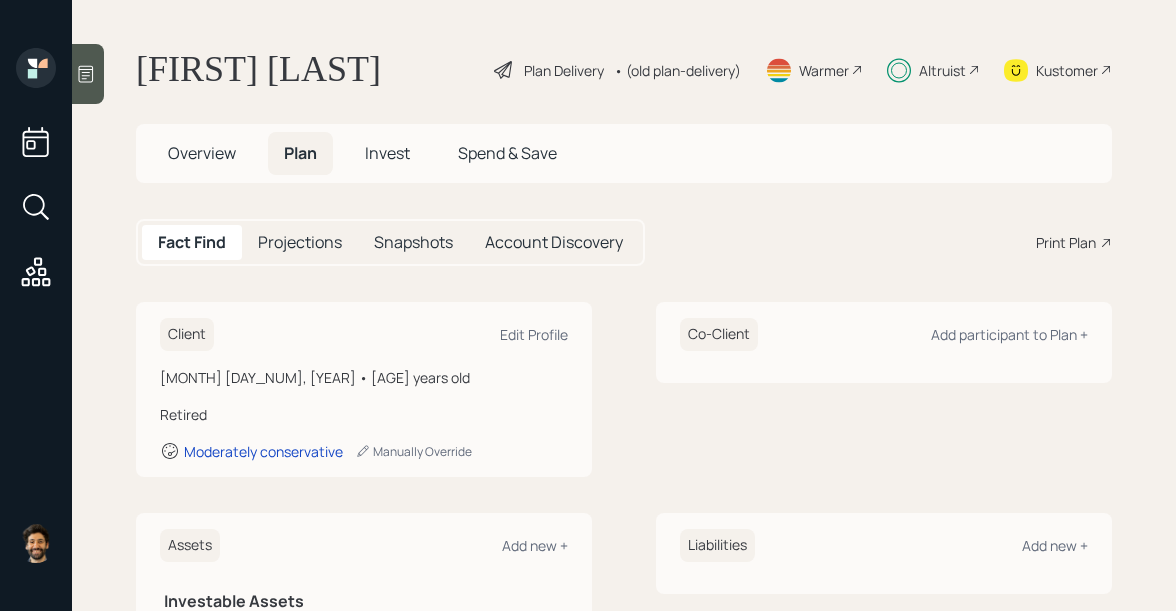 scroll, scrollTop: 28, scrollLeft: 0, axis: vertical 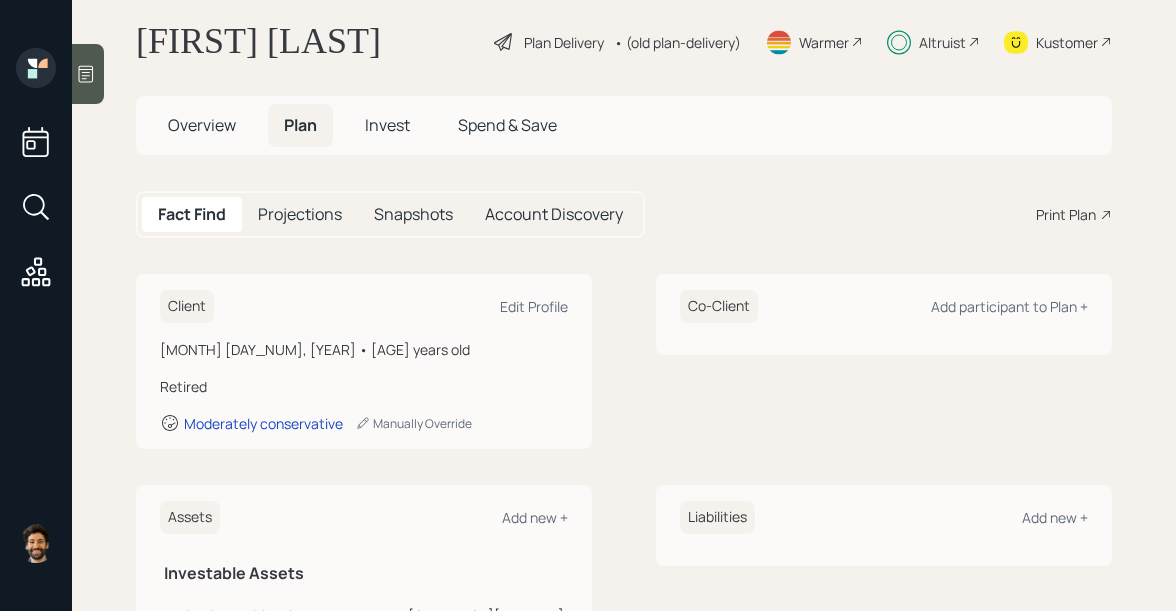 click on "• (old plan-delivery)" at bounding box center [677, 42] 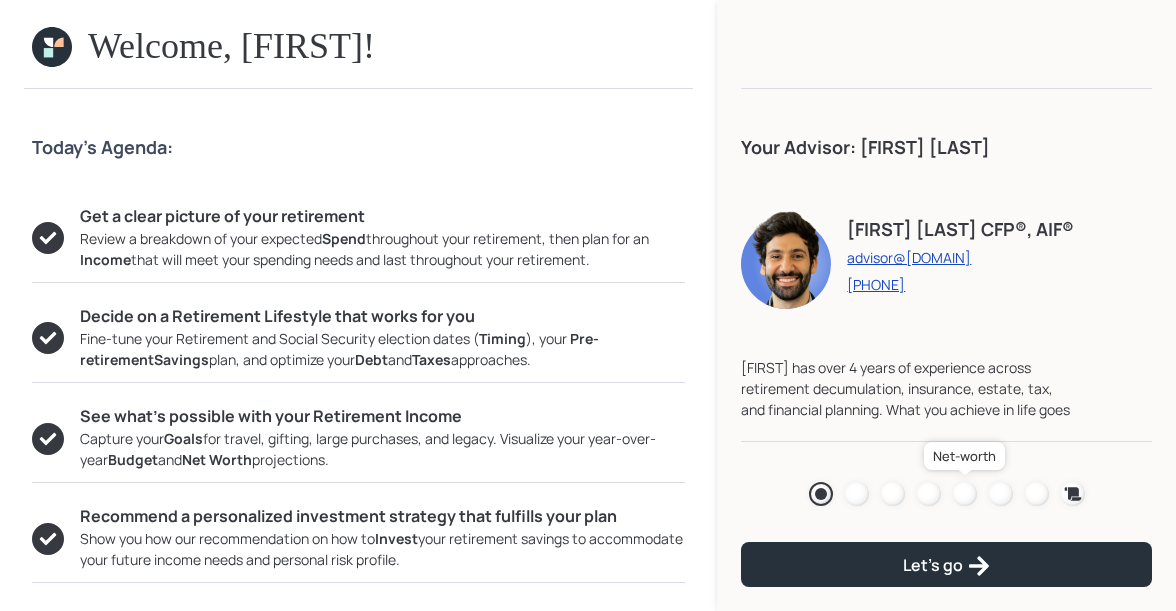 click at bounding box center (965, 494) 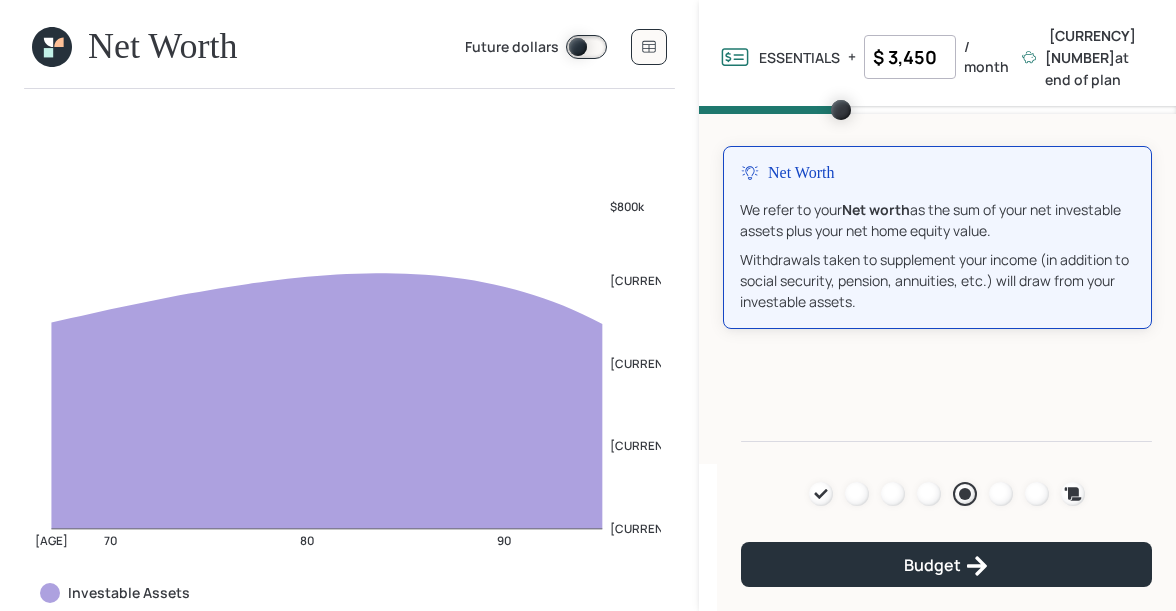 click at bounding box center [48, 42] 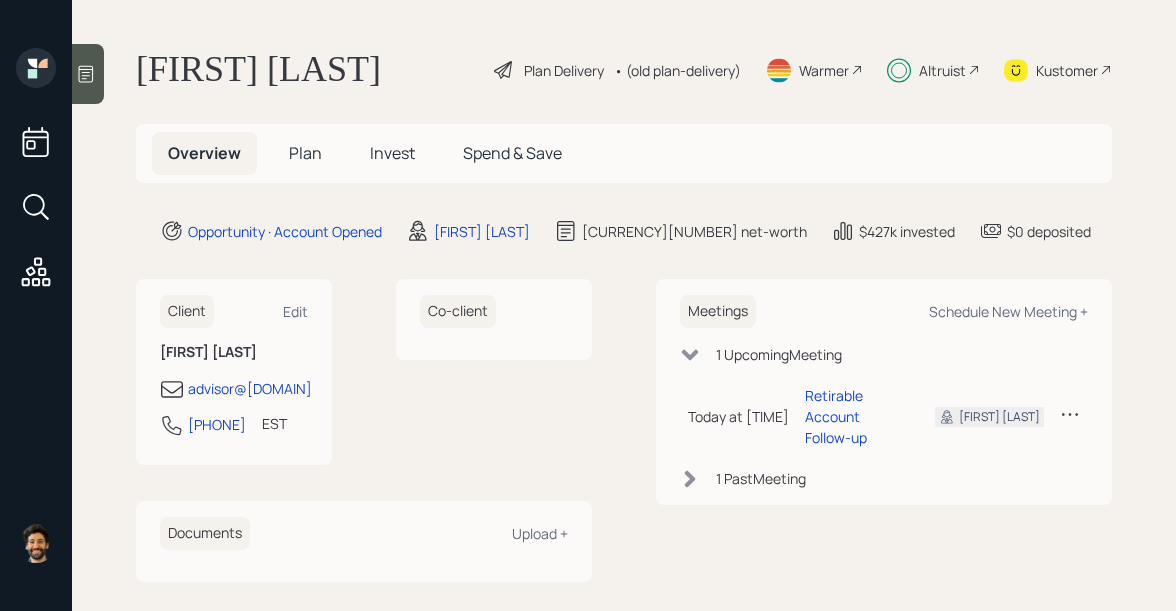 click on "• (old plan-delivery)" at bounding box center [677, 70] 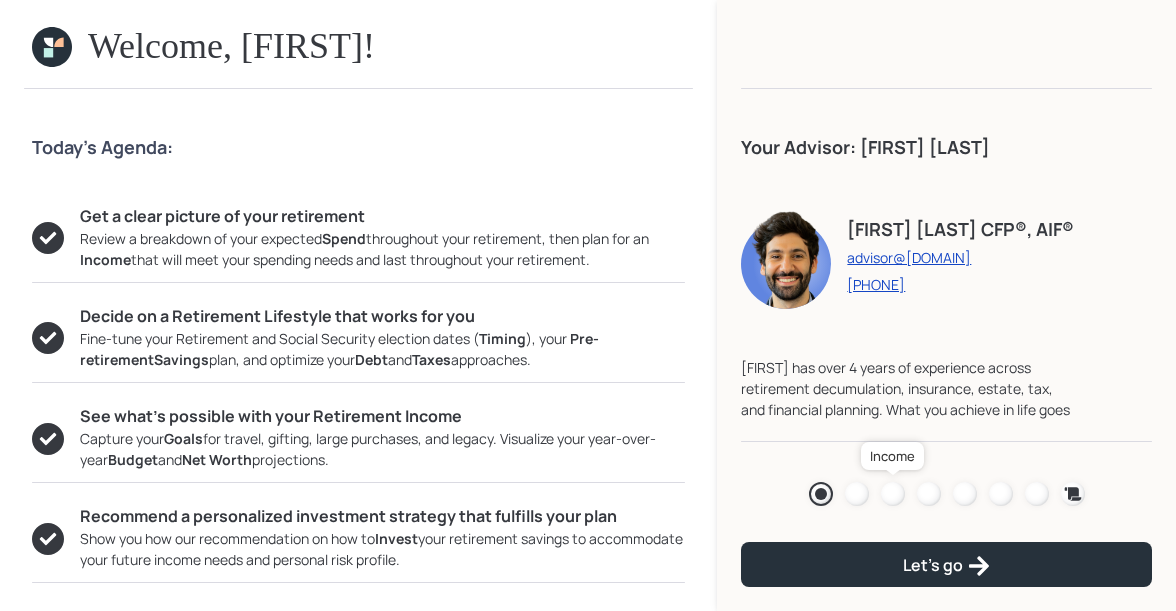 click at bounding box center (893, 494) 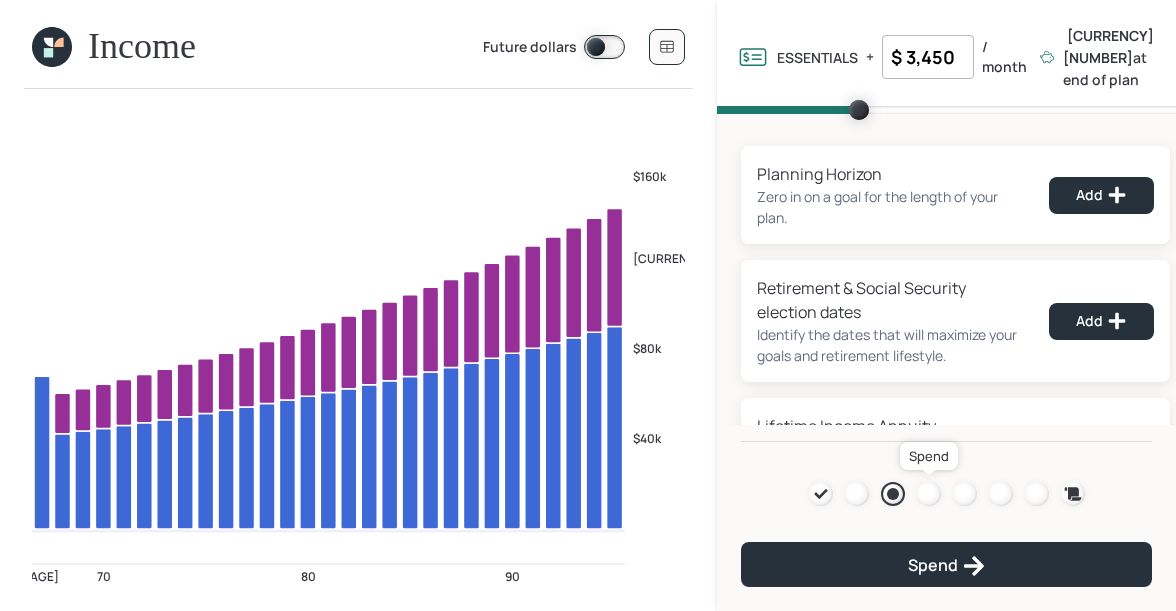 click at bounding box center [929, 494] 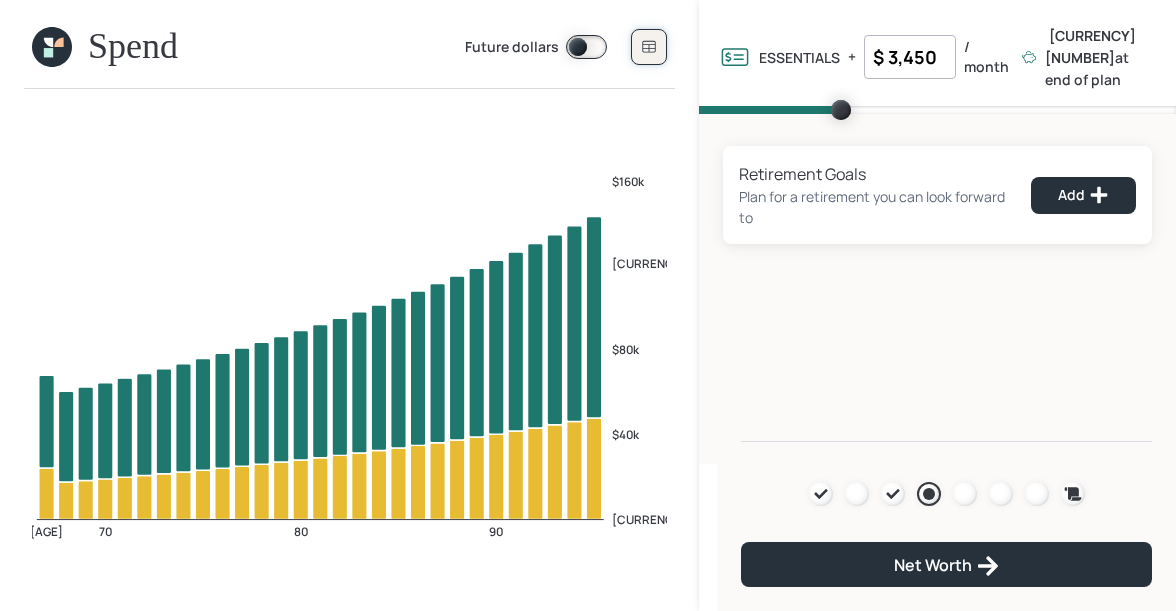 click at bounding box center (649, 47) 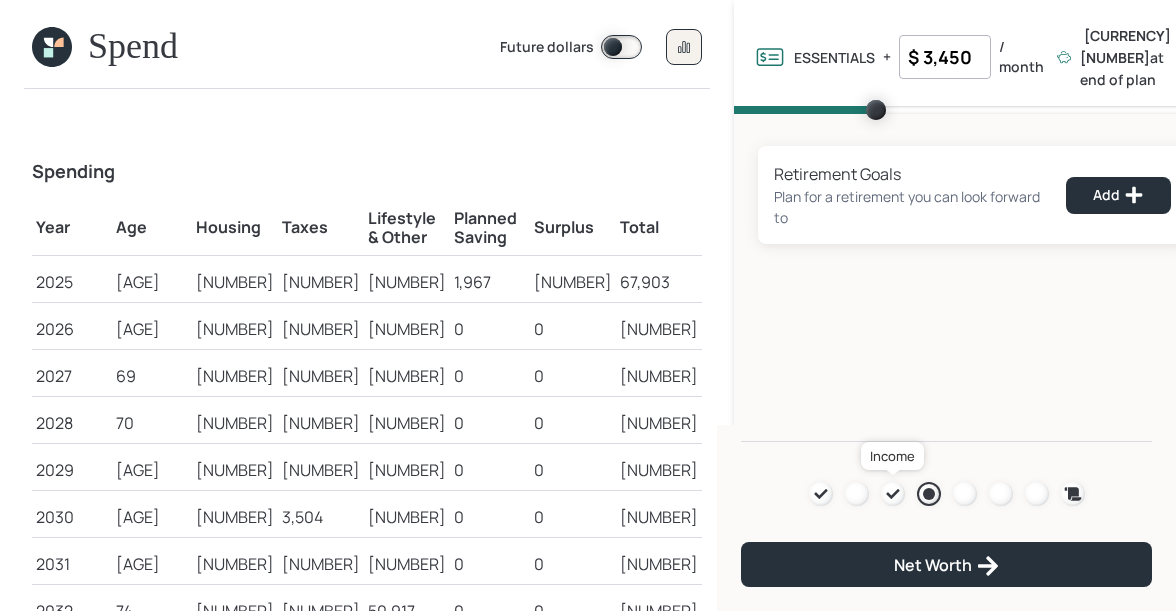 click at bounding box center [892, 494] 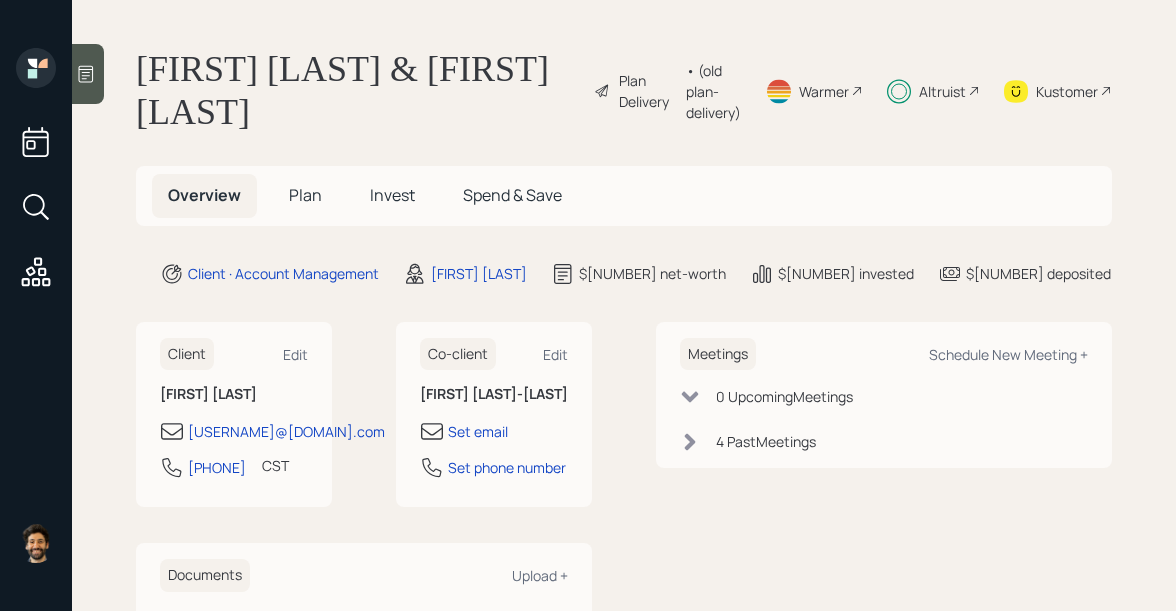 scroll, scrollTop: 0, scrollLeft: 0, axis: both 